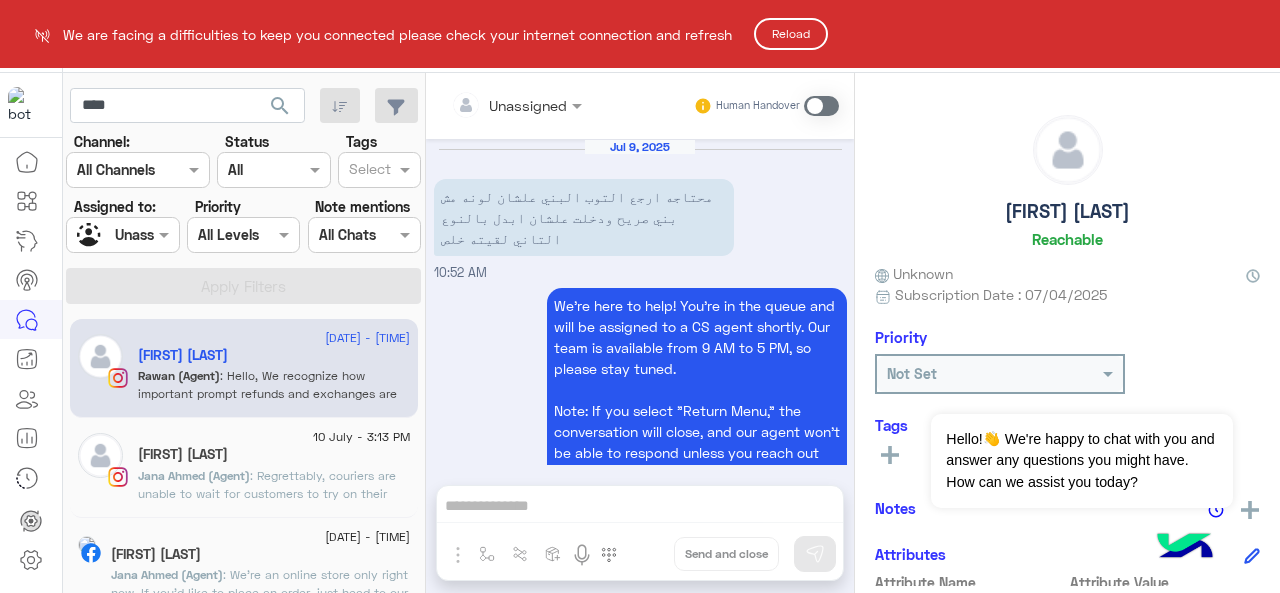 scroll, scrollTop: 0, scrollLeft: 0, axis: both 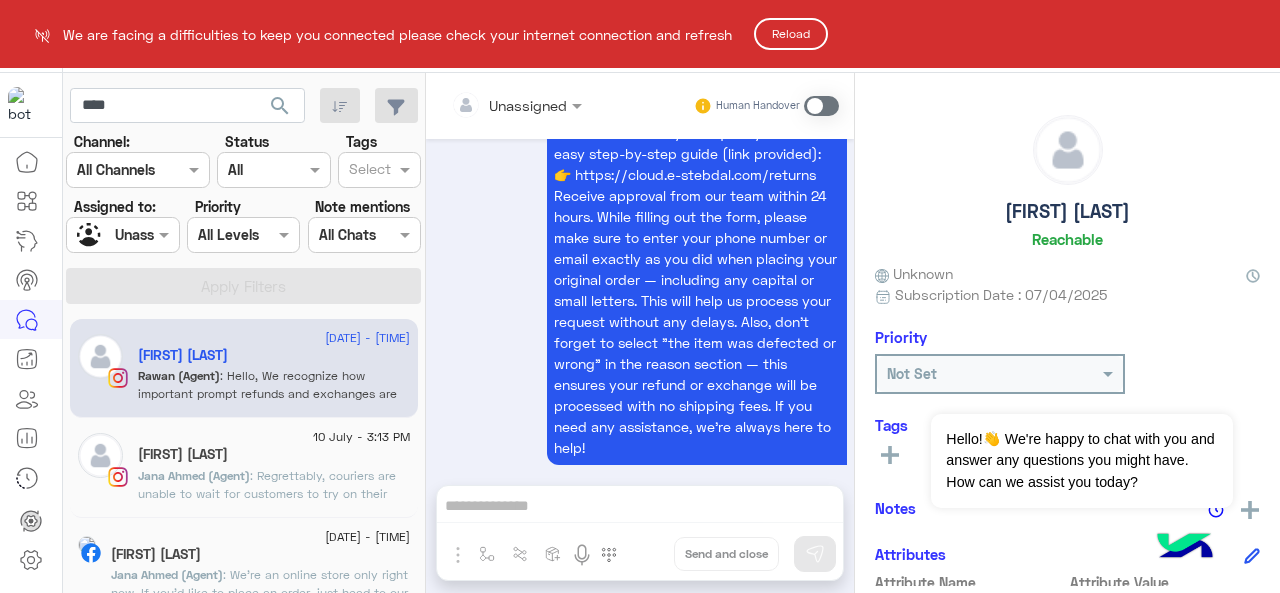 click on "We are facing a difficulties to keep you connected please check your internet connection and refresh Reload  Live Chat   Contact Us  Help Center عربي English **** search Channel: Channel All Channels Status Channel All Tags Select Assigned to: Assigned on Unassigned Priority All Levels All Levels Note mentions Select All Chats Apply Filters 10 July - 3:24 PM  Maha Mohamed   Rawan (Agent)  10 July - 3:13 PM  Maha Muhamed   Jana Ahmed (Agent)  : Regrettably, couriers are unable to wait for customers to try on their items or accept returns for opened packages. However, you can receive your order, and if there happens to be any issues, you can initiate an exchange/refund through our website.
9 July - 6:24 PM  Maha Safwat   Jana Ahmed (Agent)  : We’re an online store only right now. If you’d like to place an order, just head to our website to shop, https://cloud-clothing.co/.🤍
6 July - 10:07 AM  Maha Ahmed   Jana Ahmed (Agent)  17 June - 11:48 AM  Maha Zedan  Bot :  17 June - 2:28 AM 7 :  1" at bounding box center [640, 296] 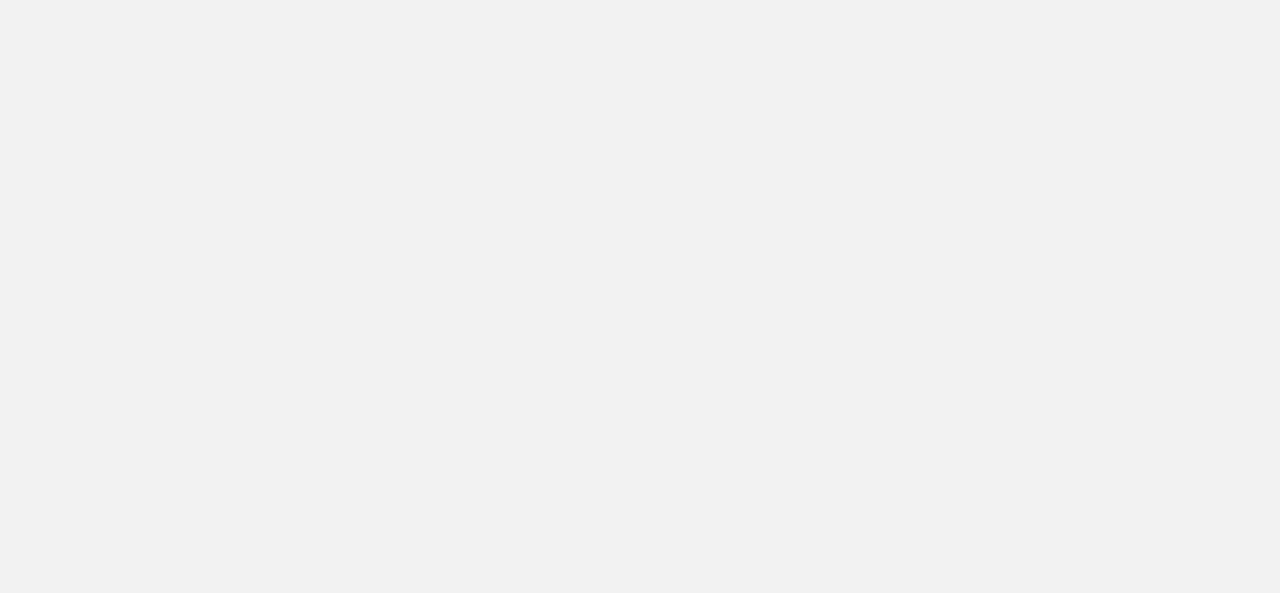 scroll, scrollTop: 0, scrollLeft: 0, axis: both 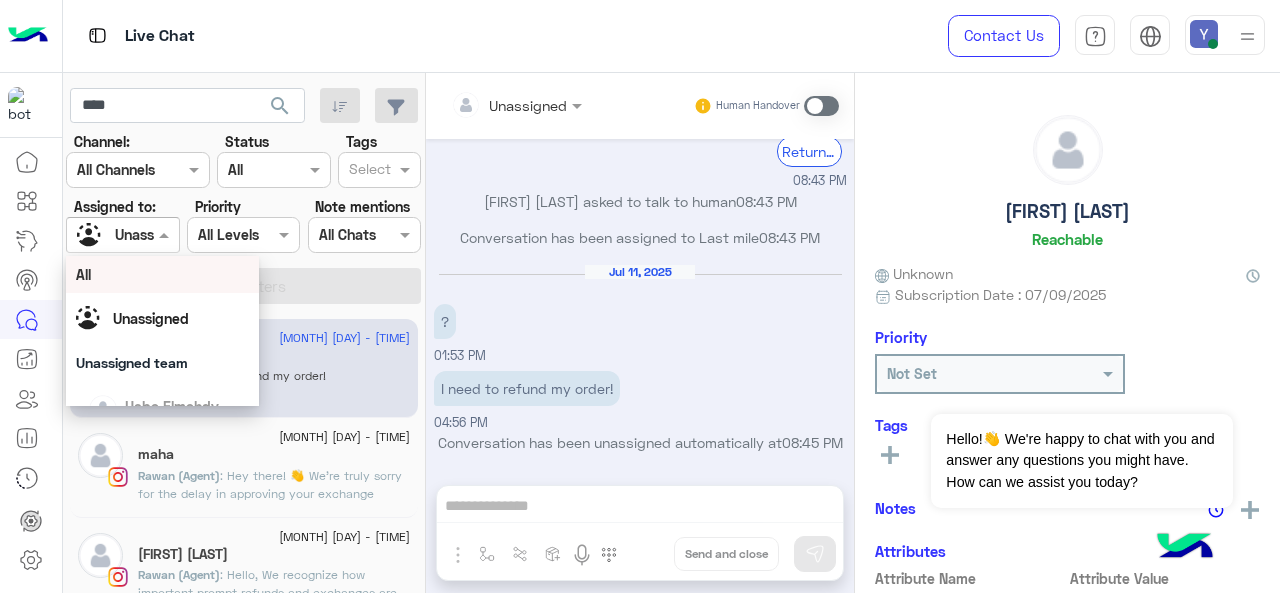 click at bounding box center [166, 234] 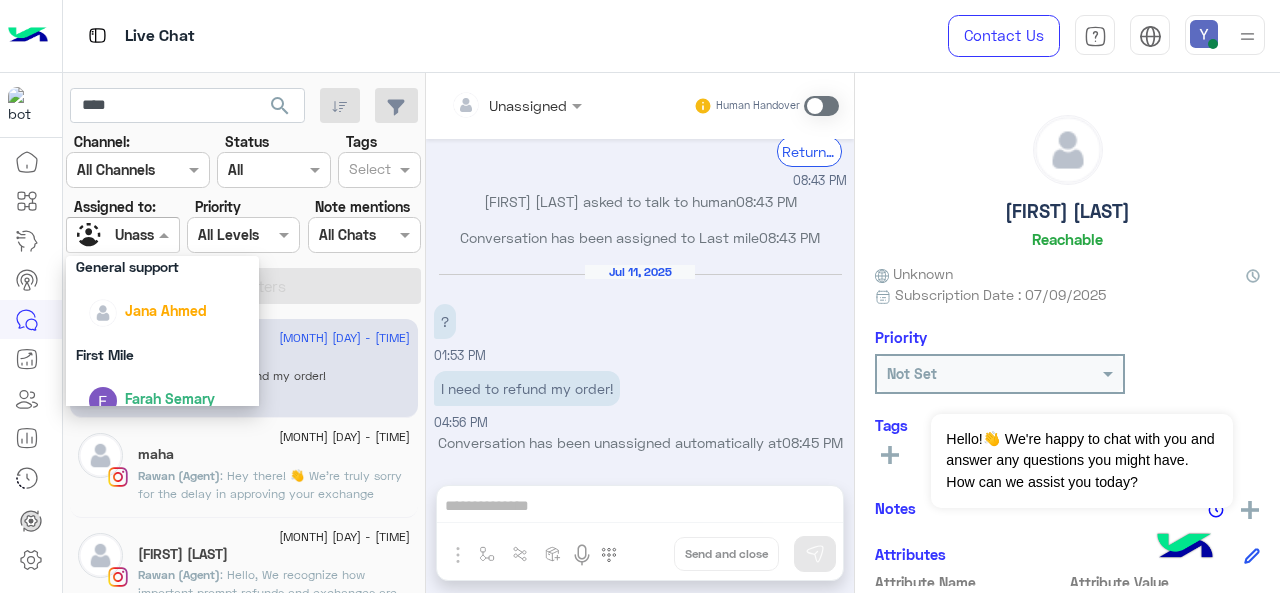 scroll, scrollTop: 287, scrollLeft: 0, axis: vertical 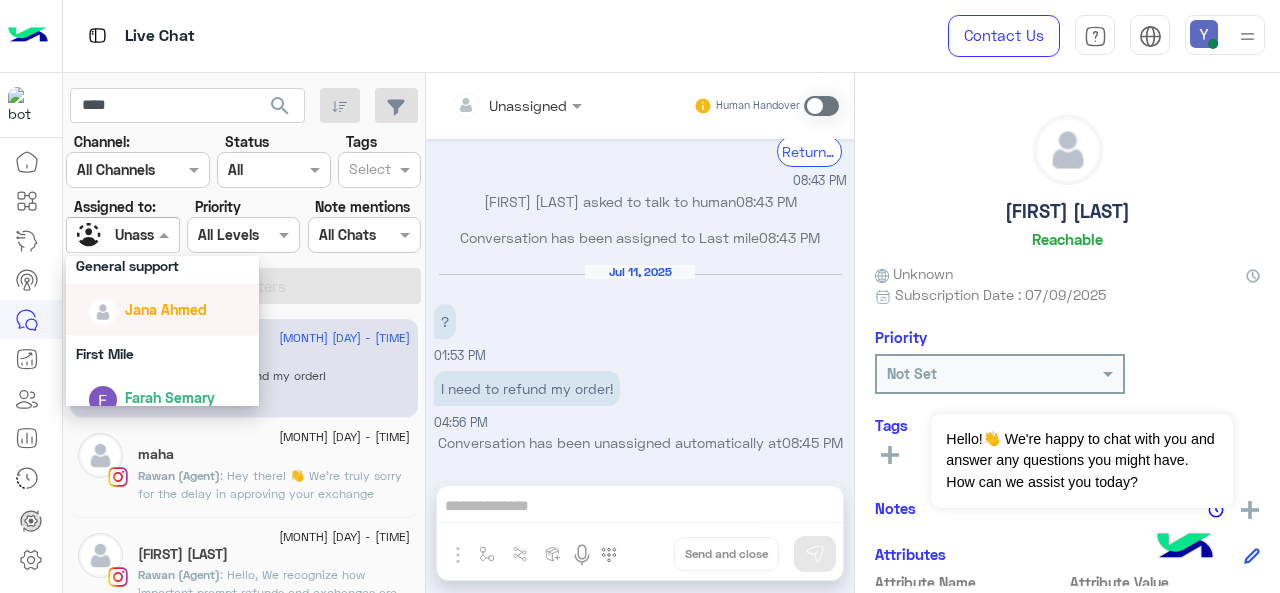 click on "Jana Ahmed" at bounding box center (169, 309) 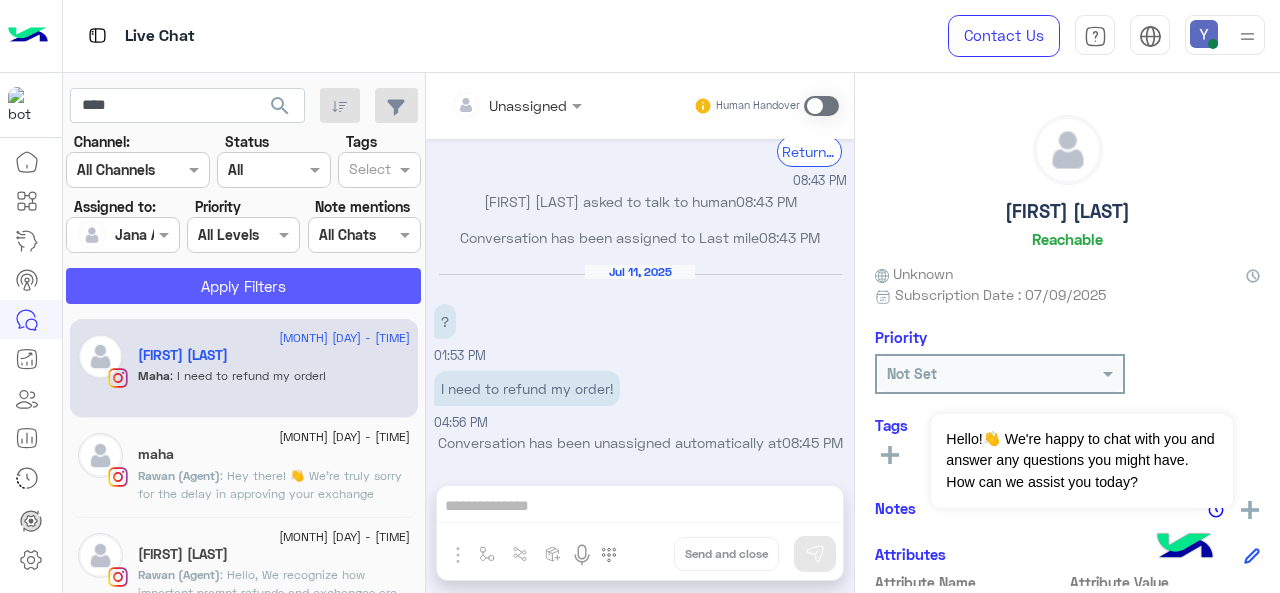 click on "Apply Filters" 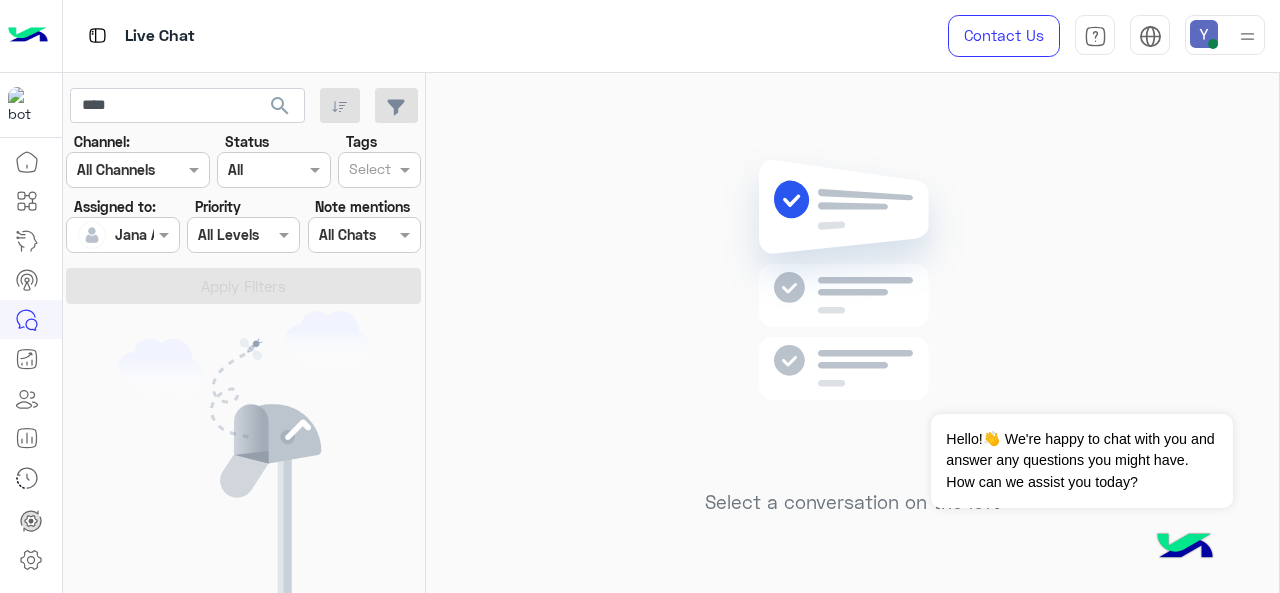 click at bounding box center [122, 234] 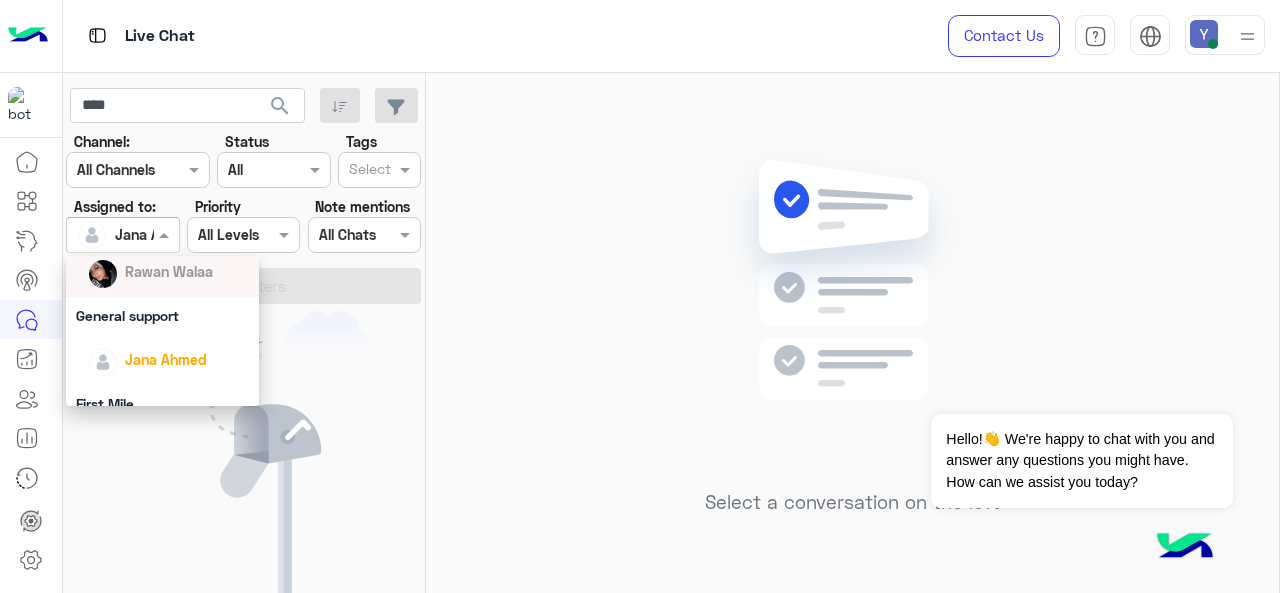 scroll, scrollTop: 250, scrollLeft: 0, axis: vertical 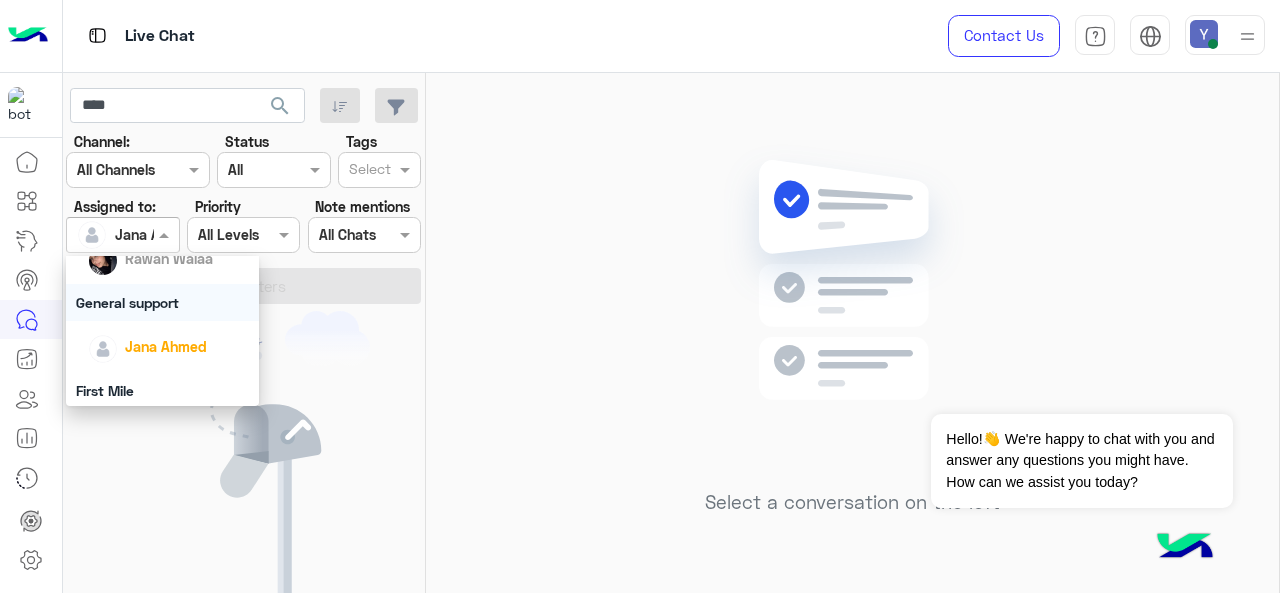 click on "General support" at bounding box center [163, 302] 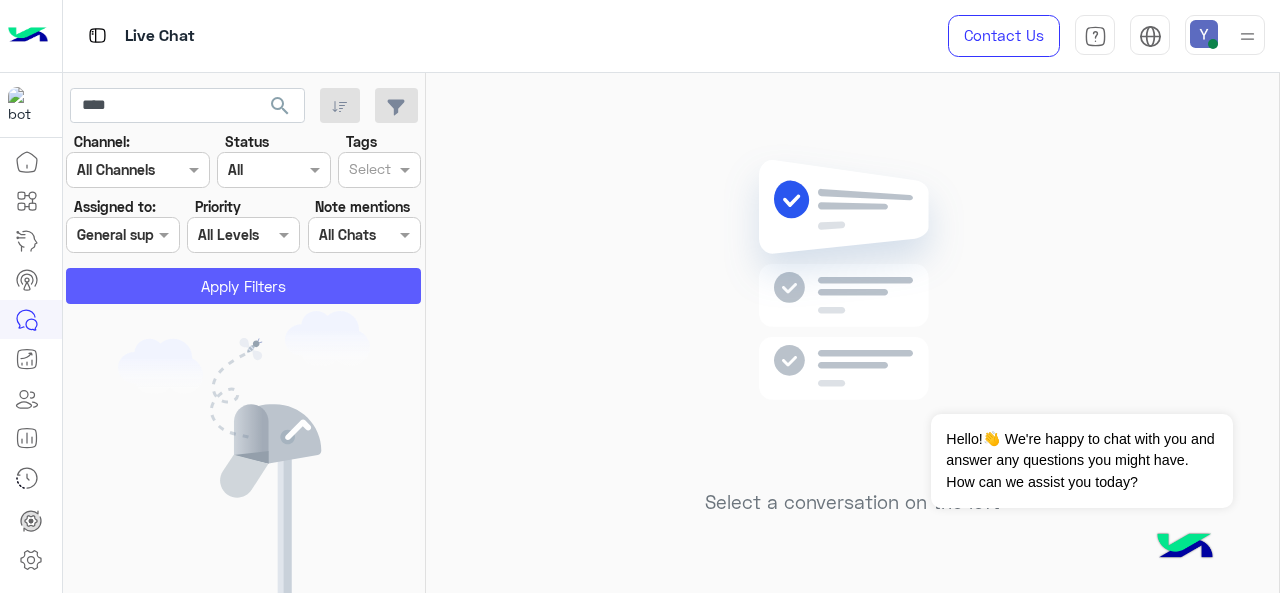 click on "Apply Filters" 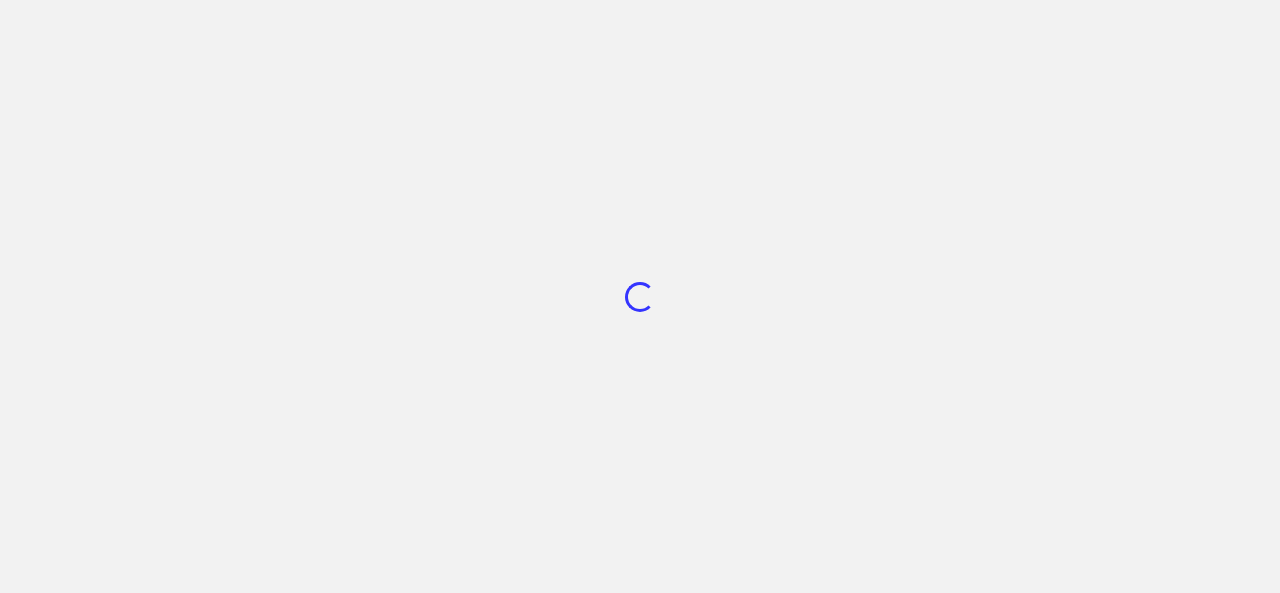 scroll, scrollTop: 0, scrollLeft: 0, axis: both 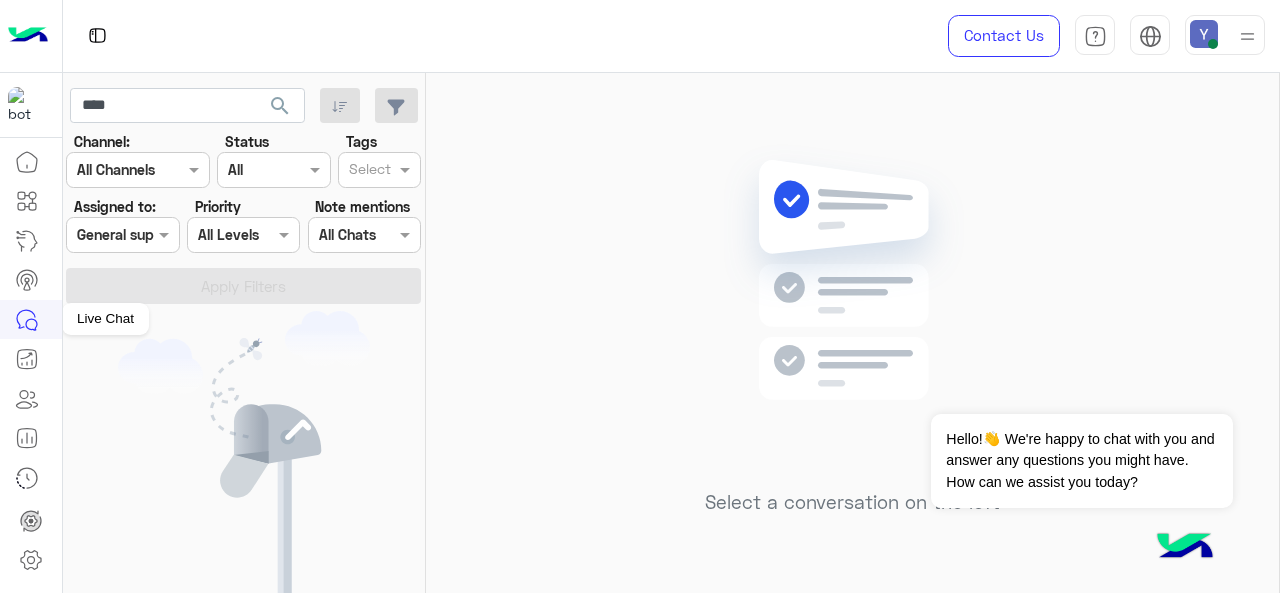 click 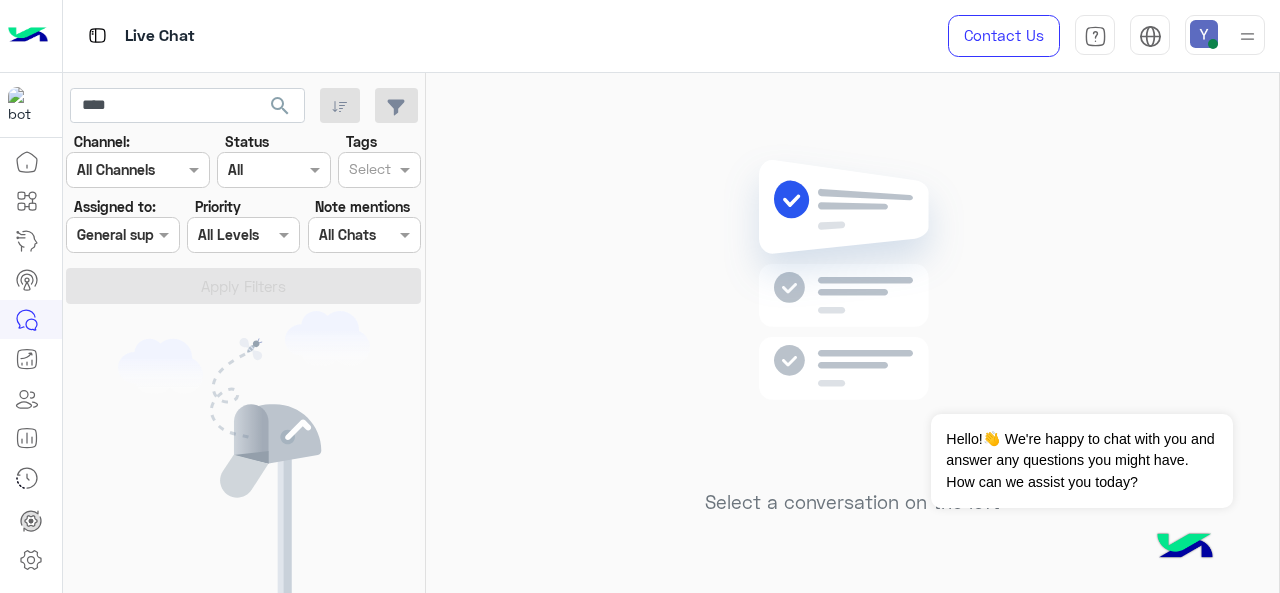 click at bounding box center [122, 234] 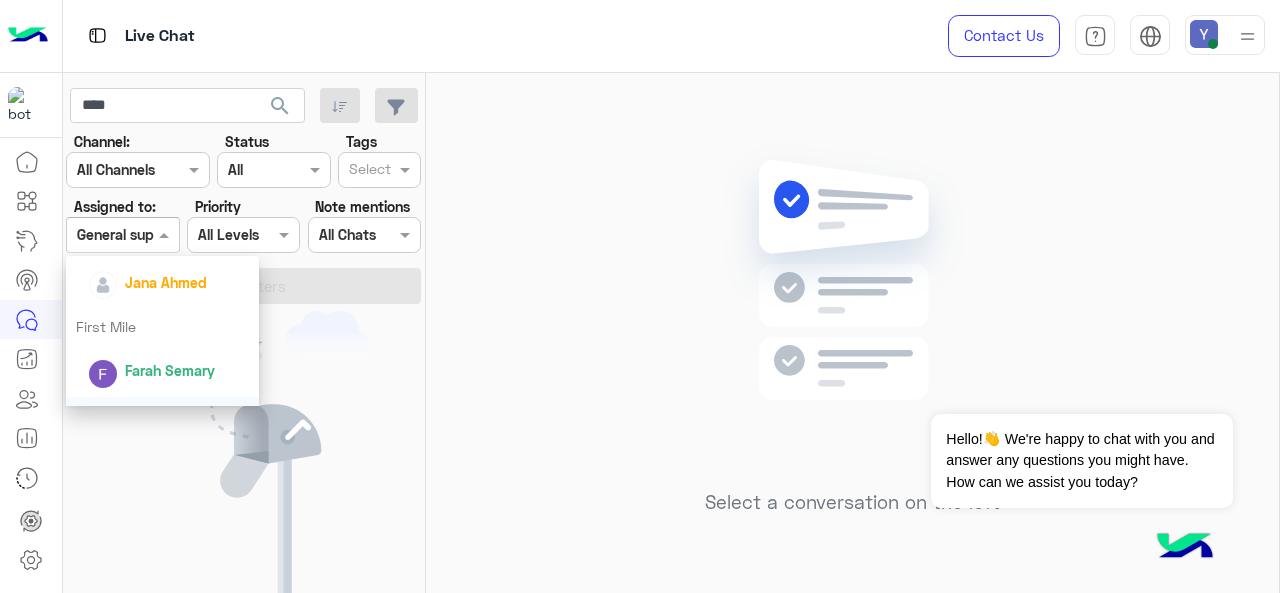 scroll, scrollTop: 314, scrollLeft: 0, axis: vertical 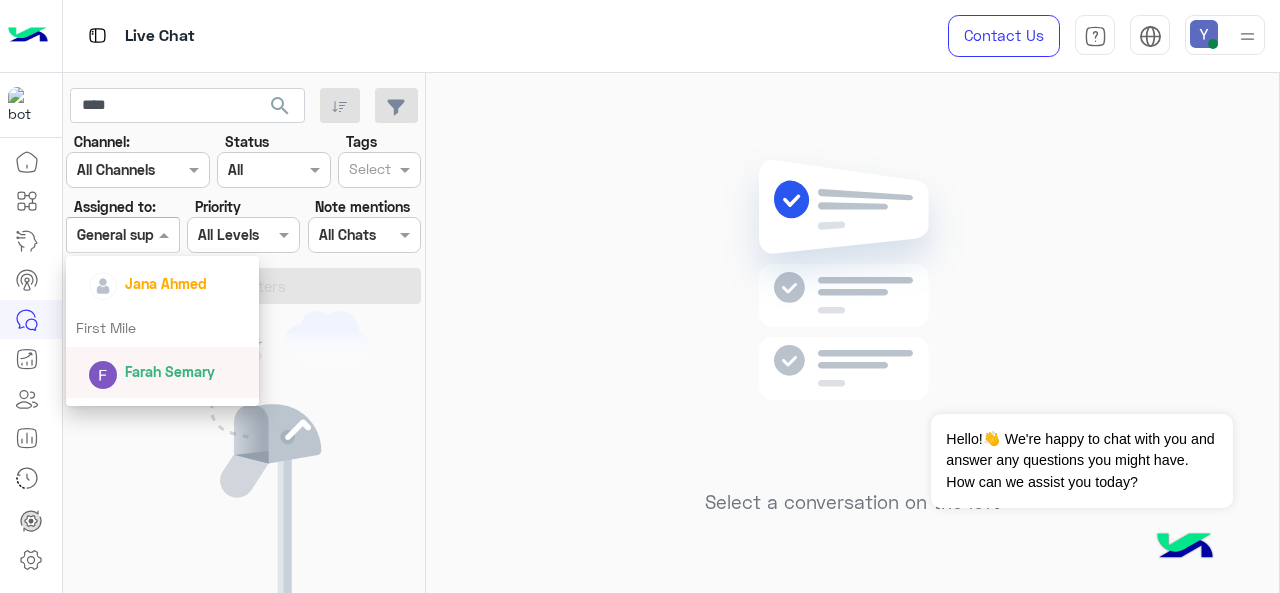 click on "Farah Semary" at bounding box center [170, 371] 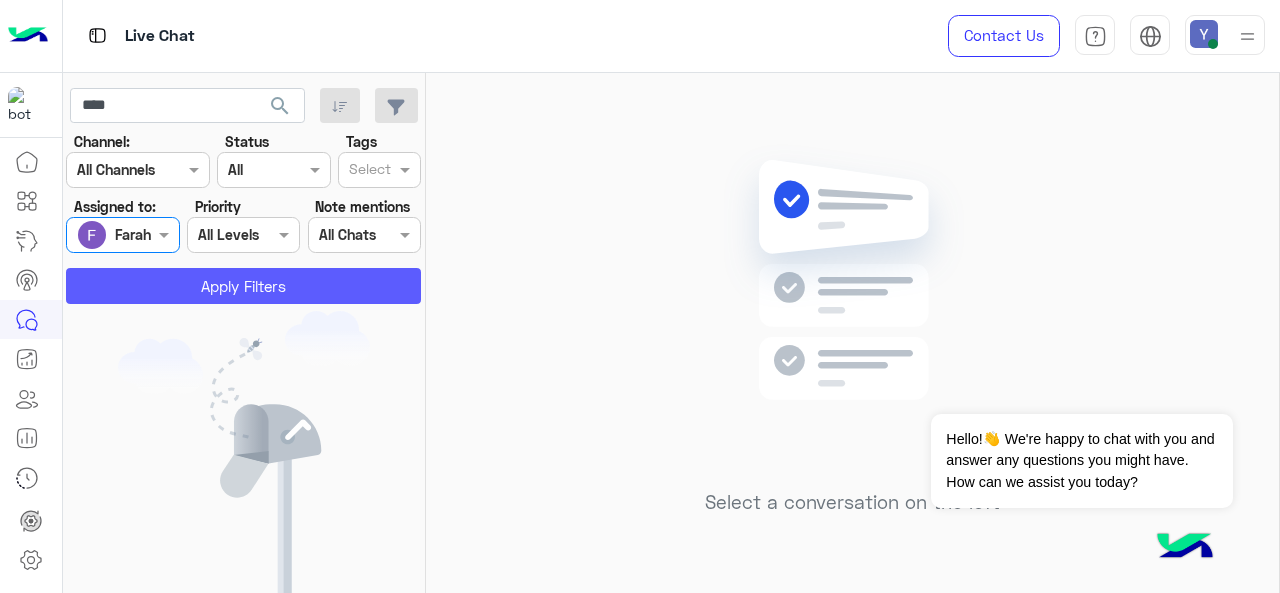 click on "Apply Filters" 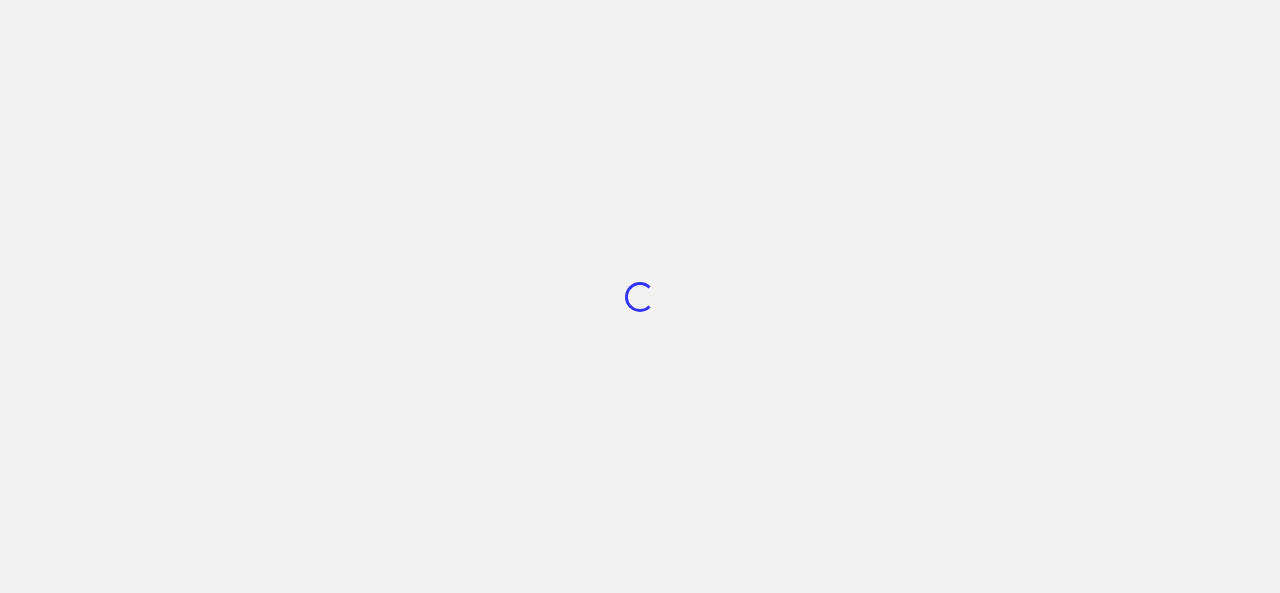 scroll, scrollTop: 0, scrollLeft: 0, axis: both 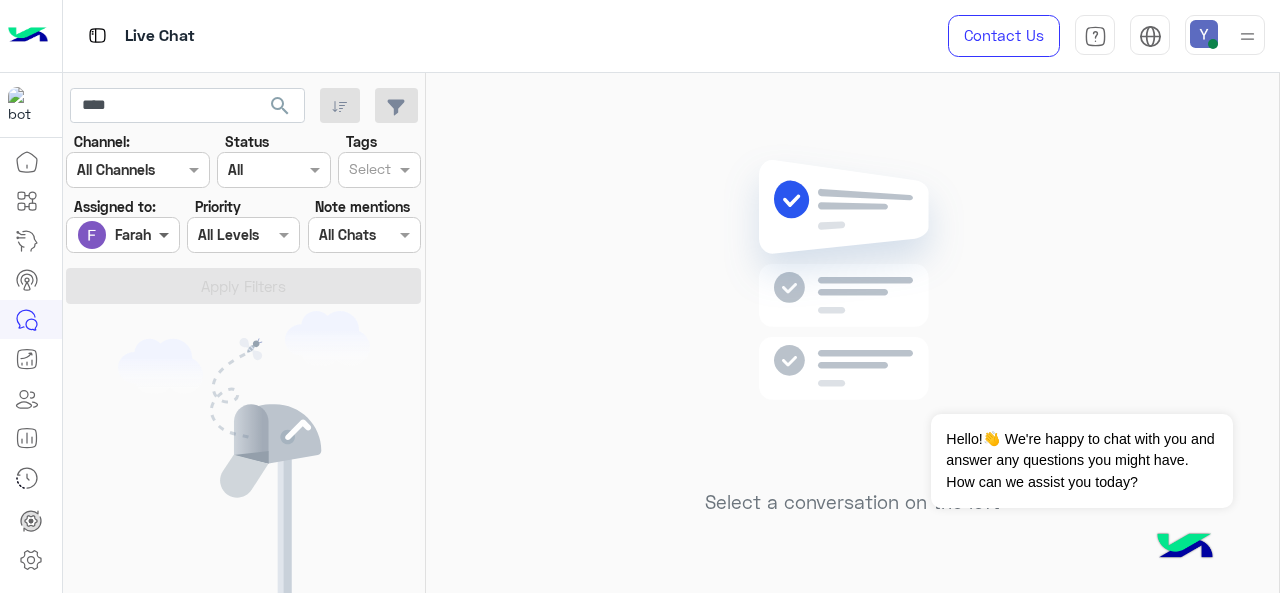 click at bounding box center [166, 234] 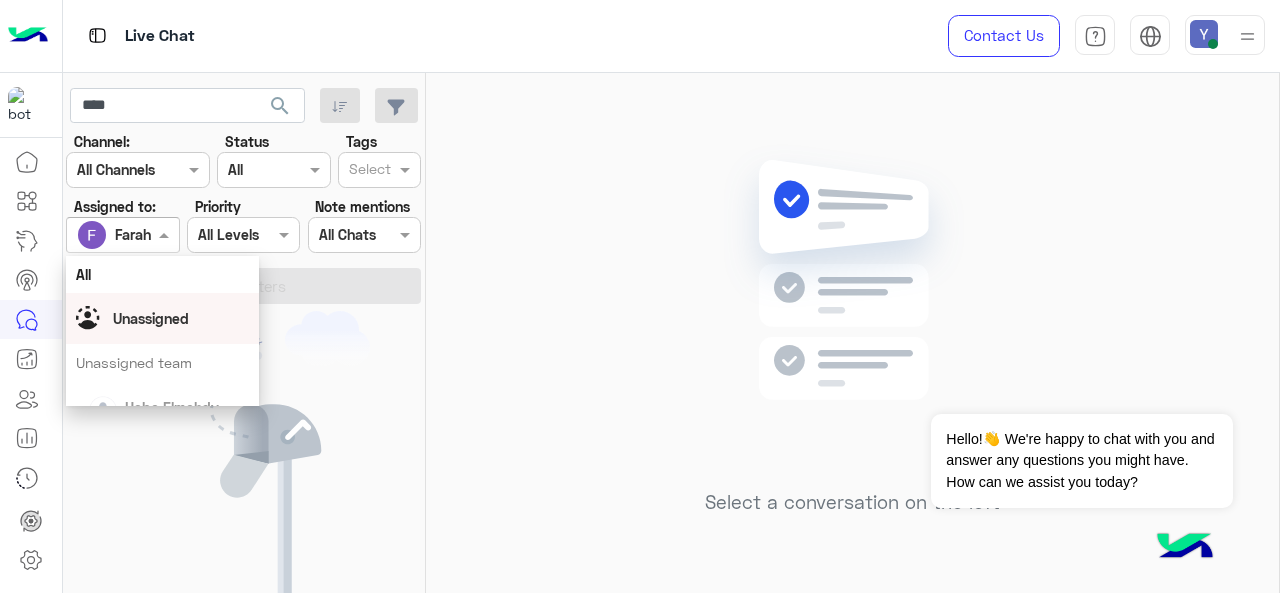 click on "Unassigned" at bounding box center [151, 318] 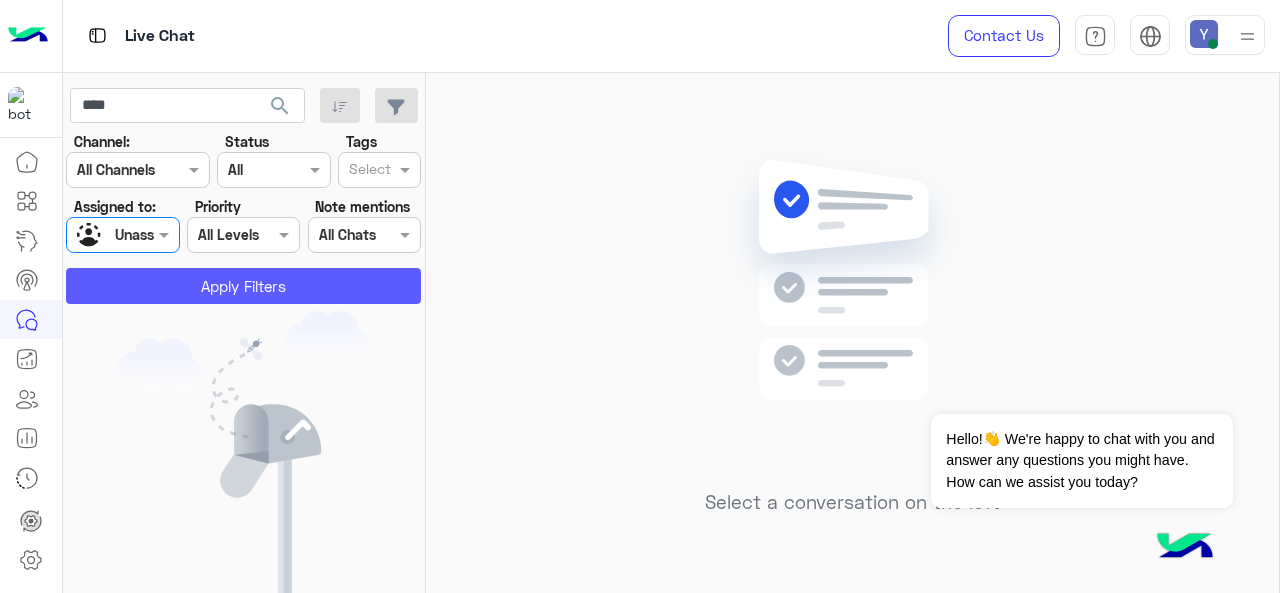 click on "Apply Filters" 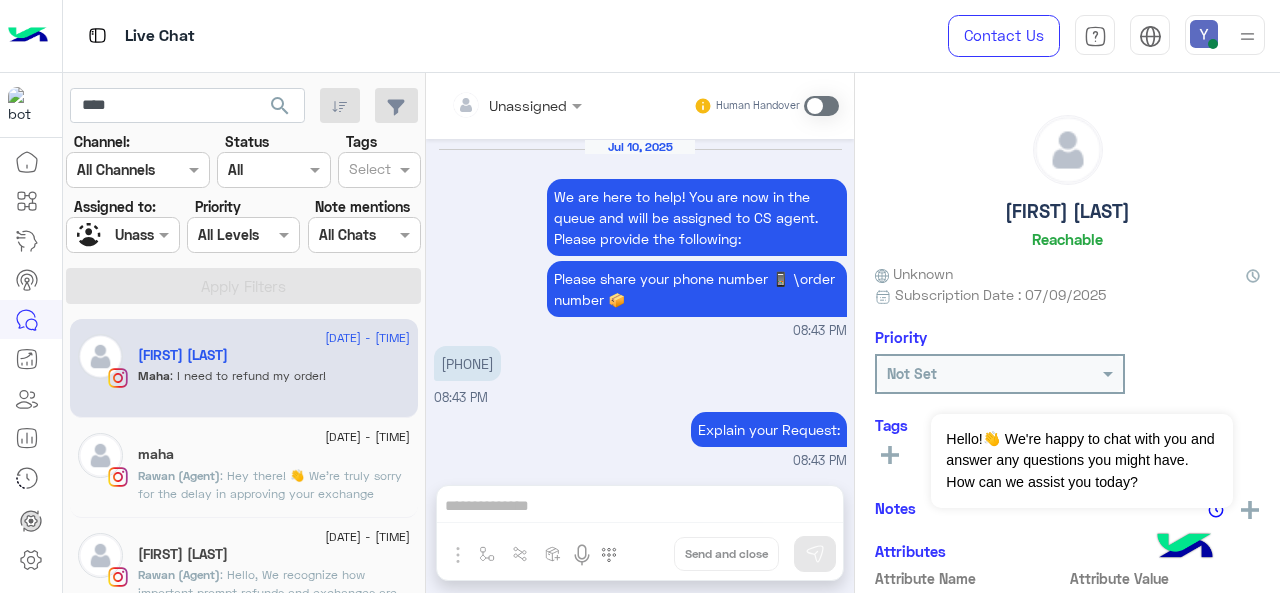 scroll, scrollTop: 657, scrollLeft: 0, axis: vertical 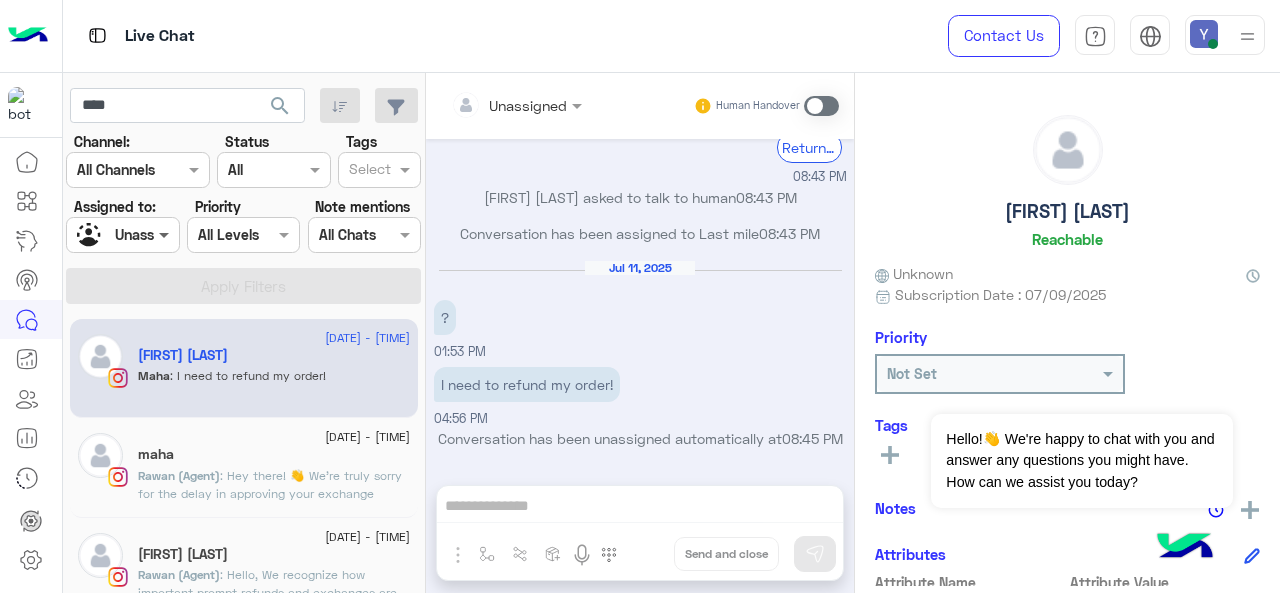 click at bounding box center (166, 234) 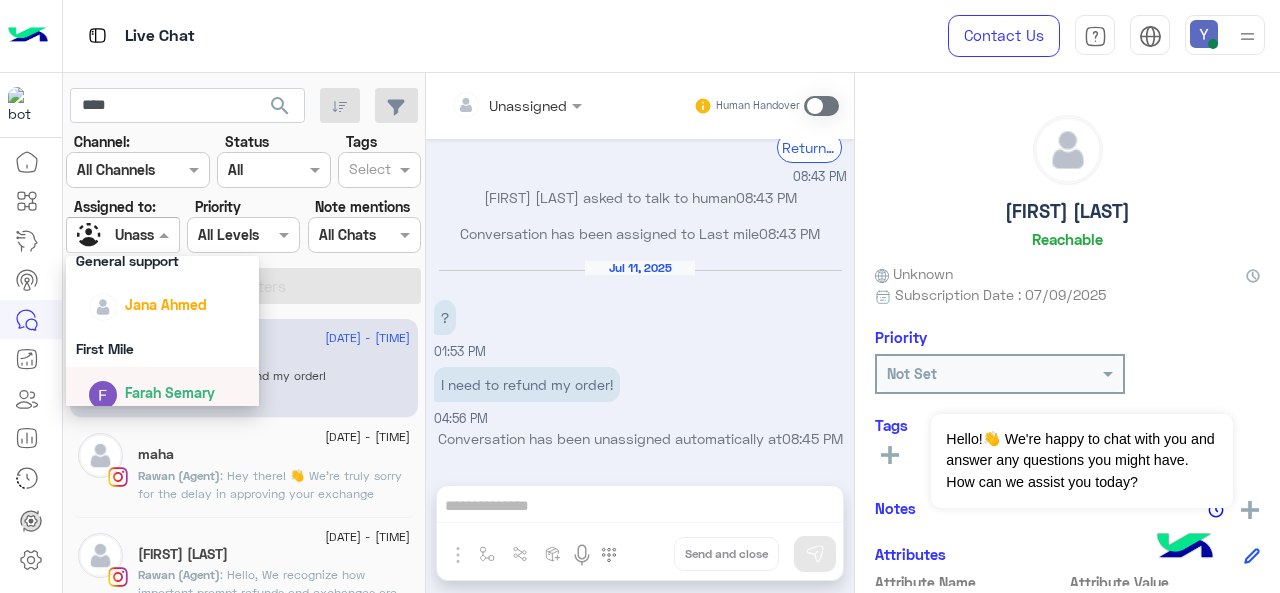 scroll, scrollTop: 291, scrollLeft: 0, axis: vertical 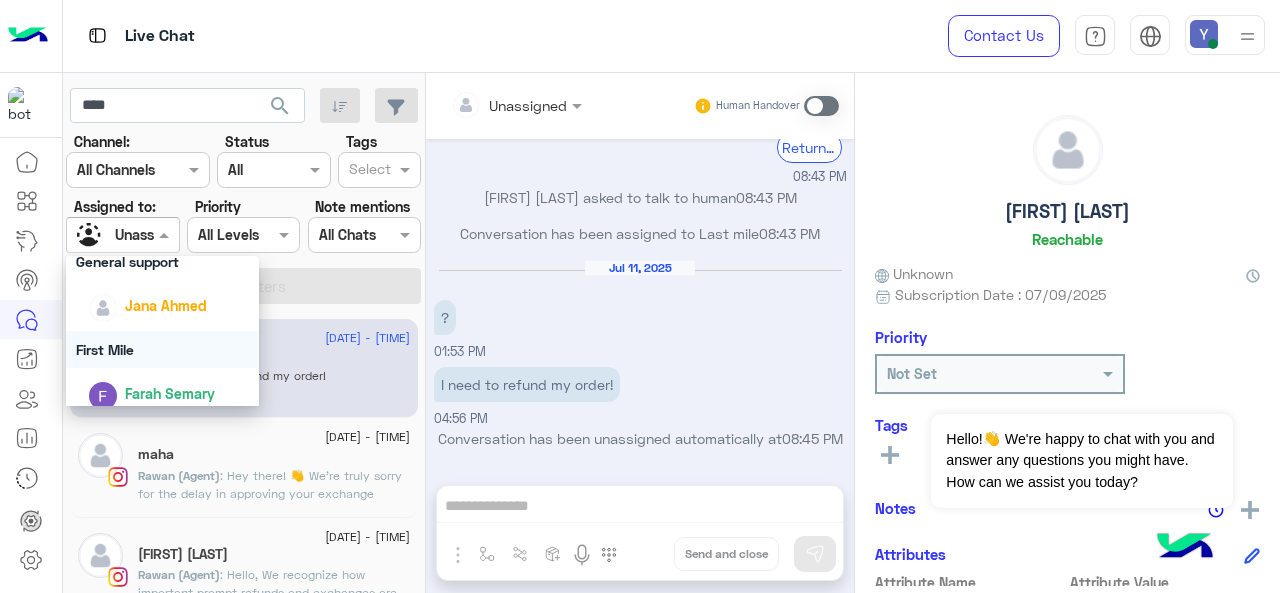 click on "First Mile" at bounding box center [163, 349] 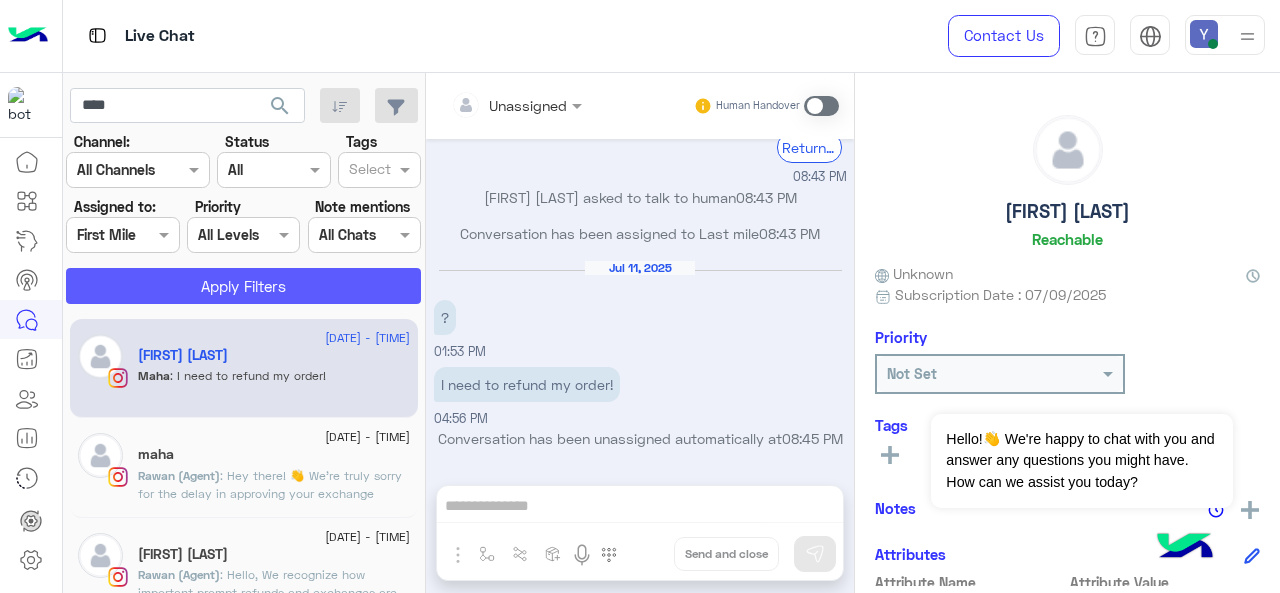 click on "Apply Filters" 